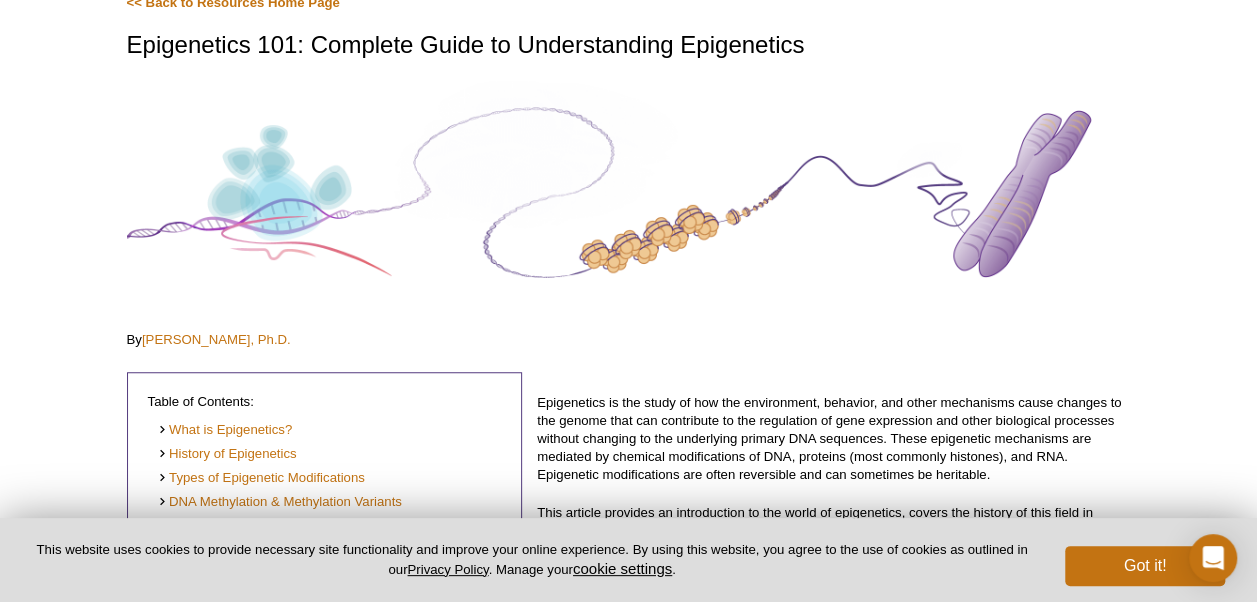 scroll, scrollTop: 0, scrollLeft: 0, axis: both 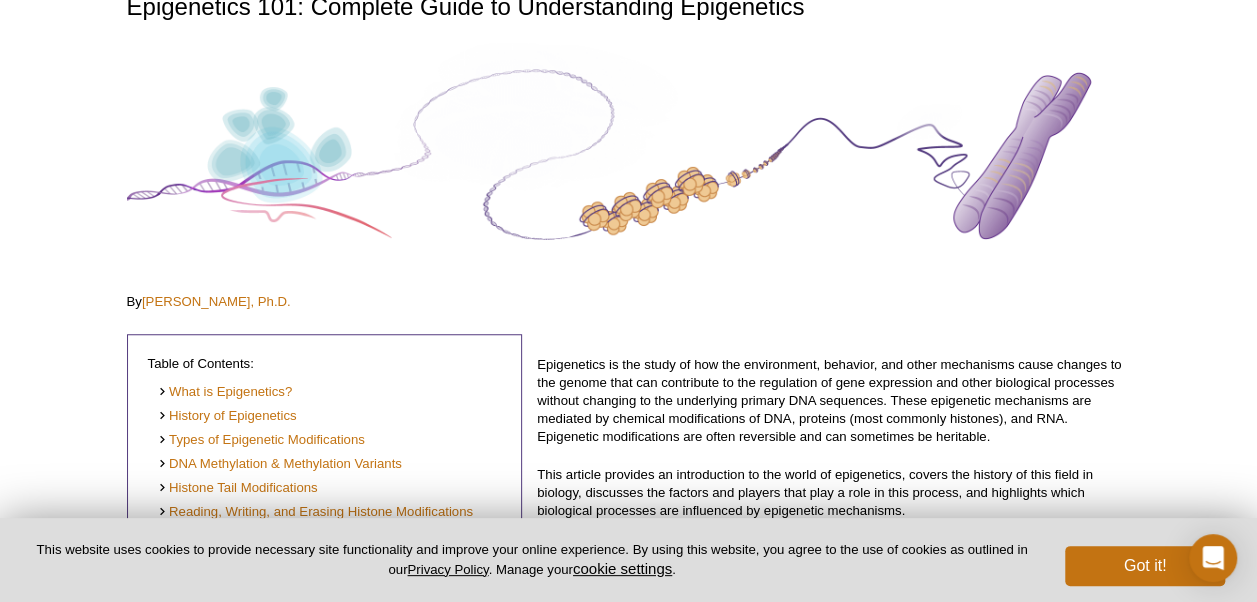 select on "[GEOGRAPHIC_DATA]" 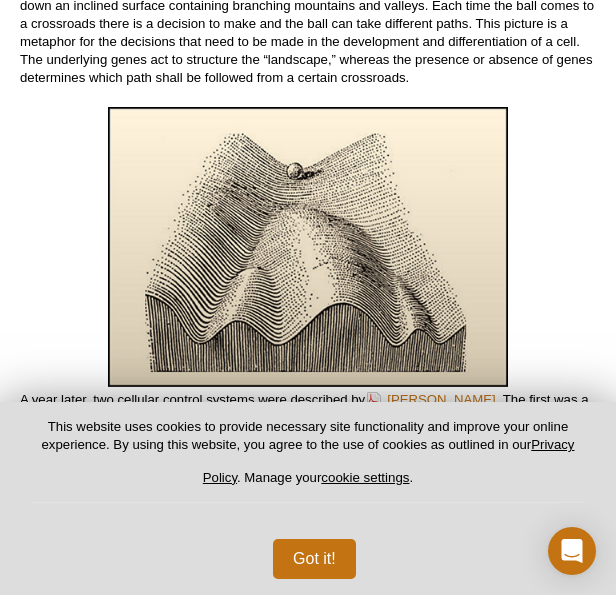 scroll, scrollTop: 1950, scrollLeft: 0, axis: vertical 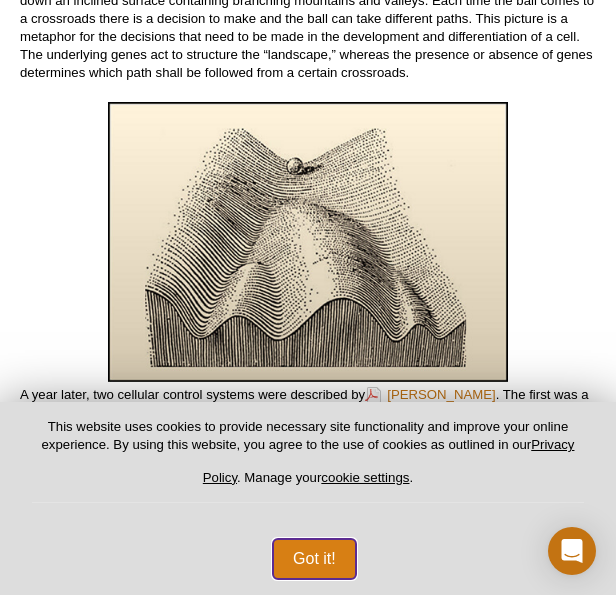 click on "Got it!" at bounding box center (314, 559) 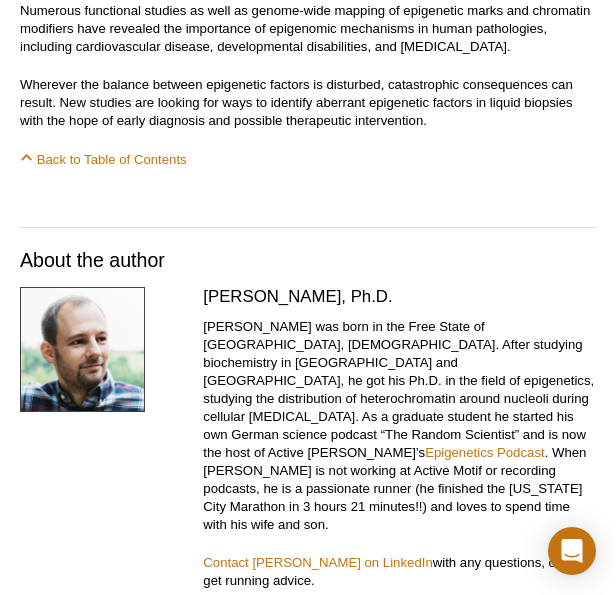 scroll, scrollTop: 15294, scrollLeft: 0, axis: vertical 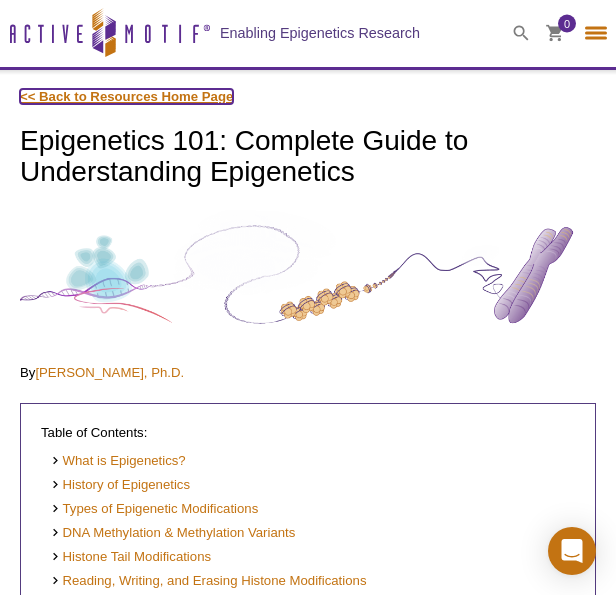 click on "<< Back to Resources Home Page" at bounding box center [126, 96] 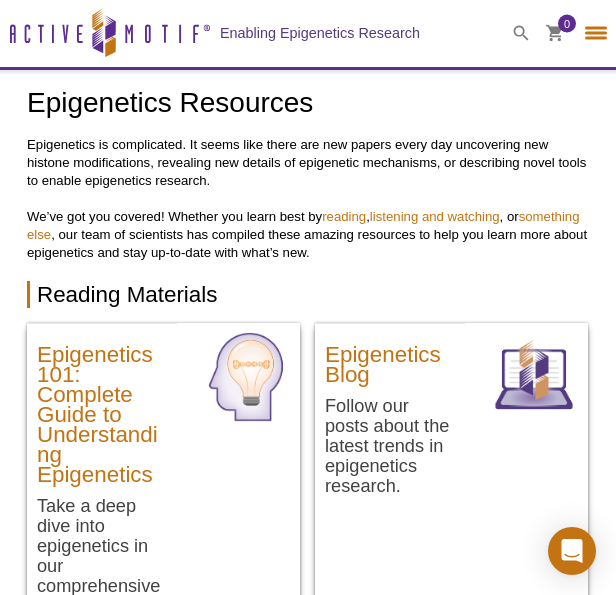 select on "[GEOGRAPHIC_DATA]" 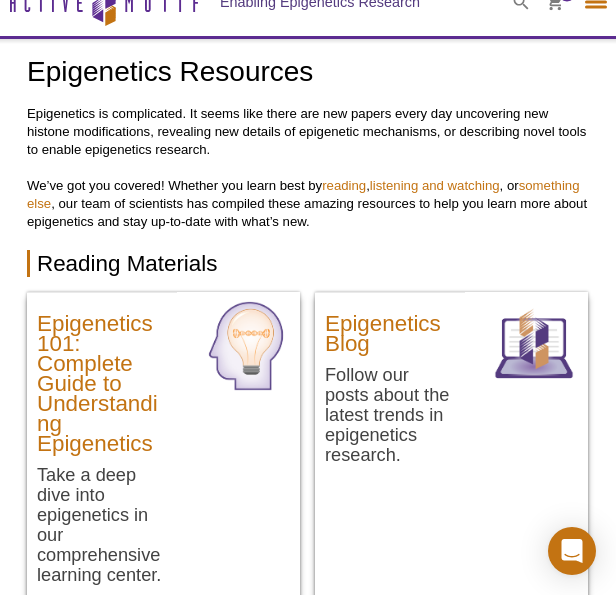 scroll, scrollTop: 0, scrollLeft: 0, axis: both 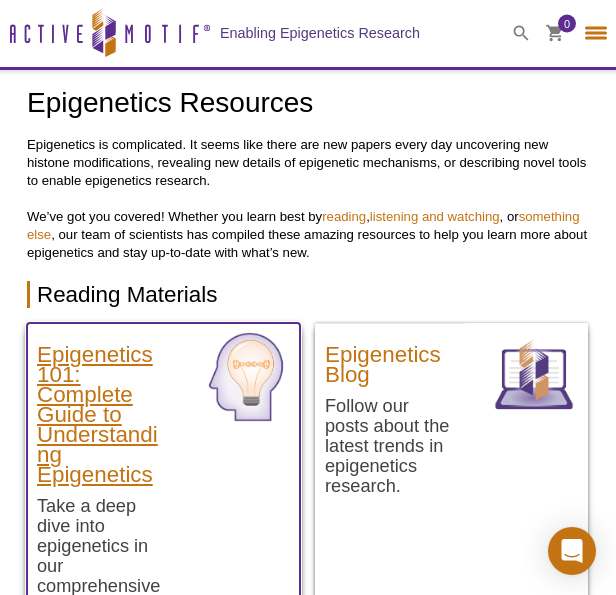 click on "Epigenetics 101: Complete Guide to Understanding Epigenetics" at bounding box center [102, 410] 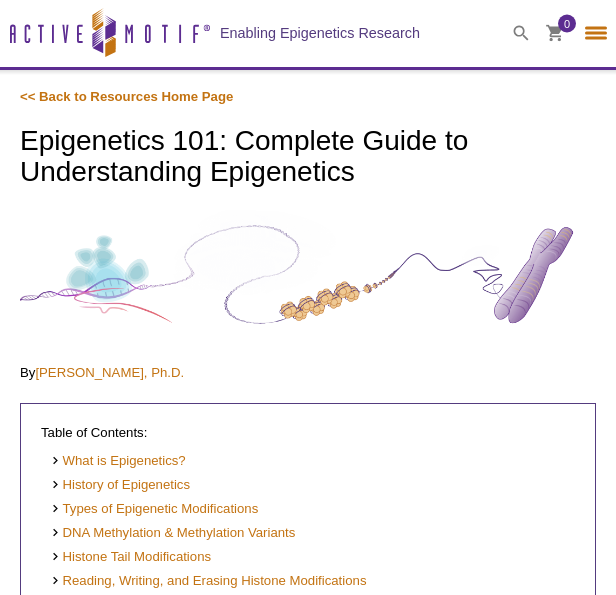 select on "[GEOGRAPHIC_DATA]" 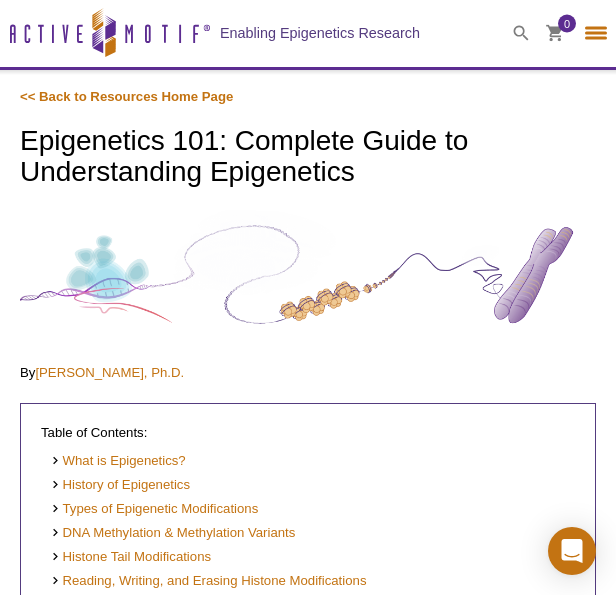 scroll, scrollTop: 0, scrollLeft: 0, axis: both 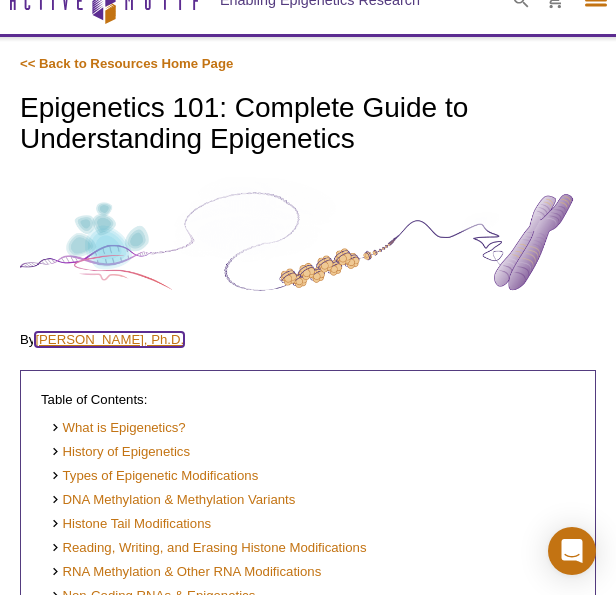 click on "[PERSON_NAME], Ph.D." at bounding box center [109, 339] 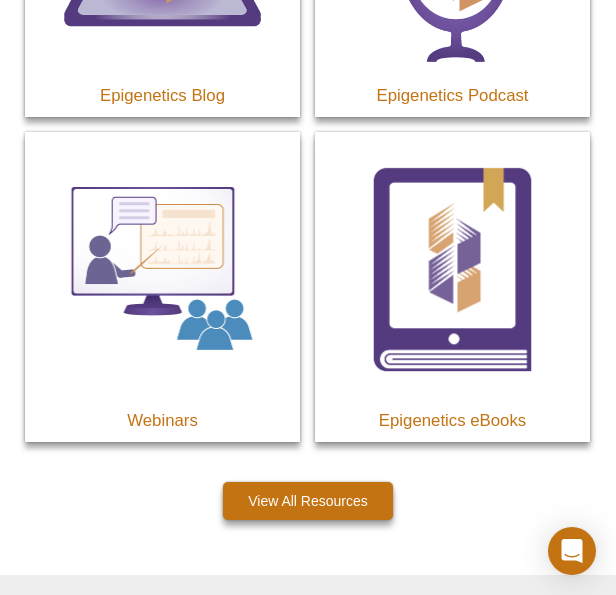 scroll, scrollTop: 14486, scrollLeft: 0, axis: vertical 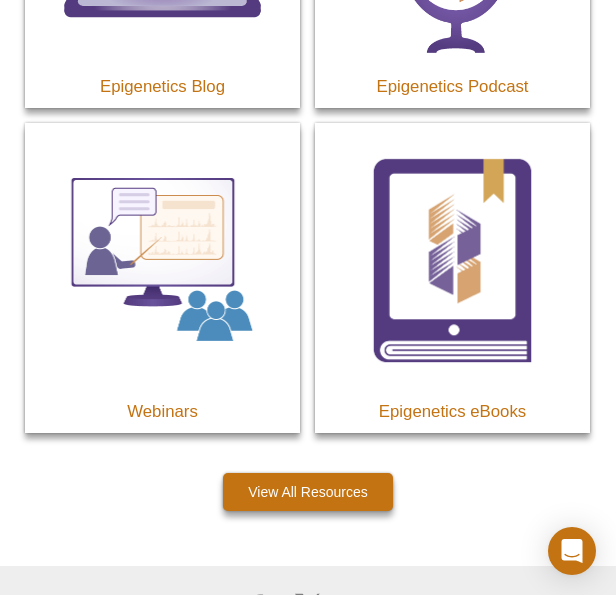 click on "Sign up for our monthly newsletter
highlighting recent publications
in the field of epigenetics.
Learn More >" at bounding box center [231, 742] 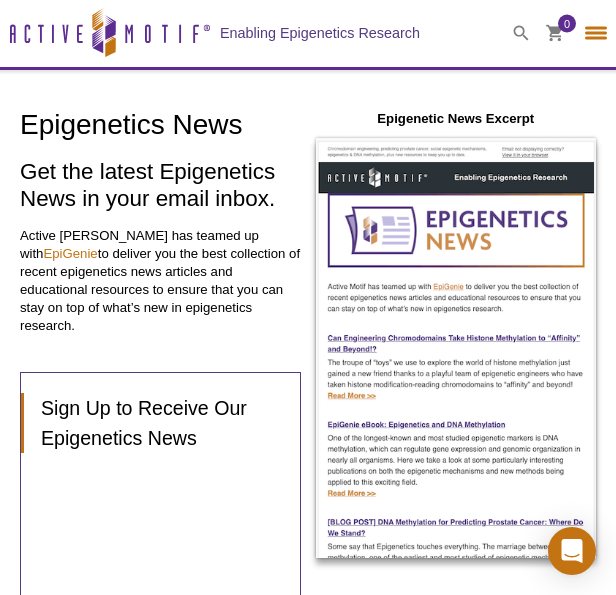 select on "[GEOGRAPHIC_DATA]" 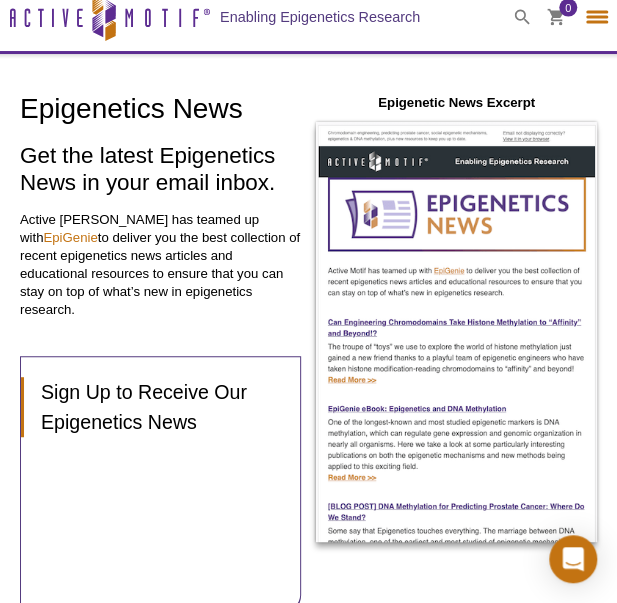 scroll, scrollTop: 0, scrollLeft: 0, axis: both 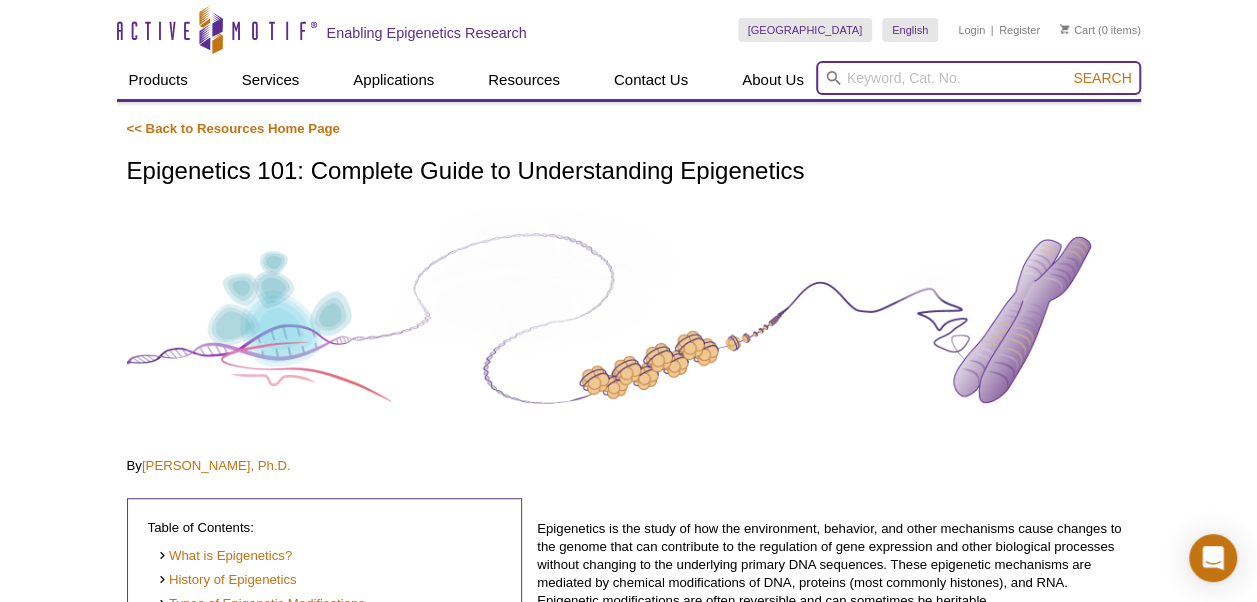 click at bounding box center [978, 78] 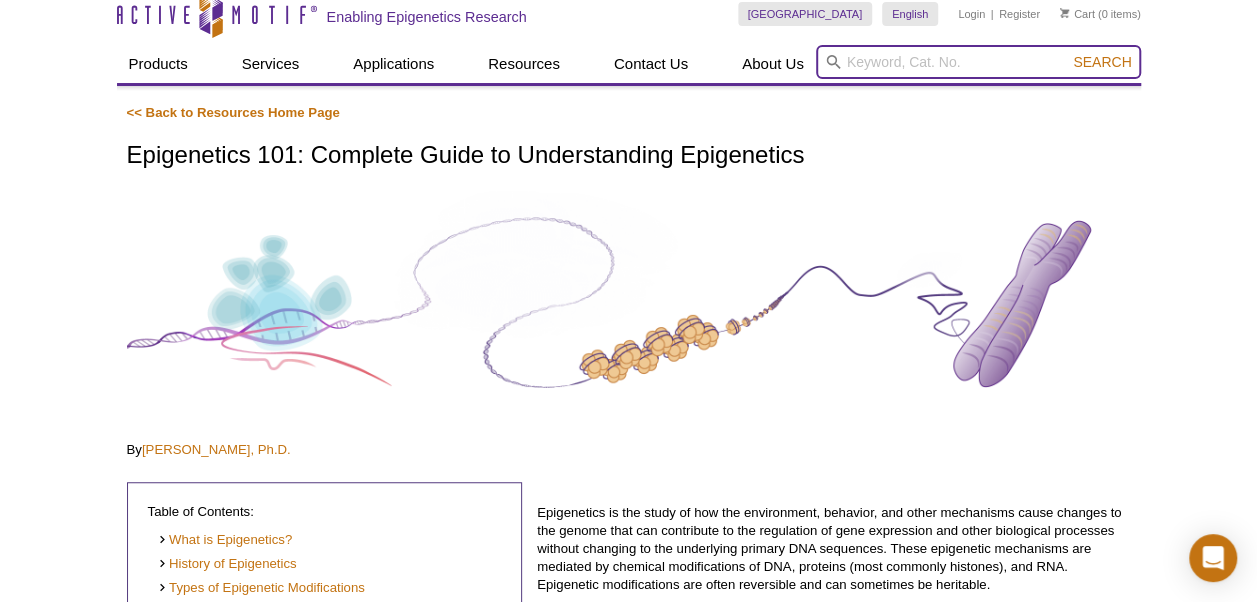 scroll, scrollTop: 19, scrollLeft: 0, axis: vertical 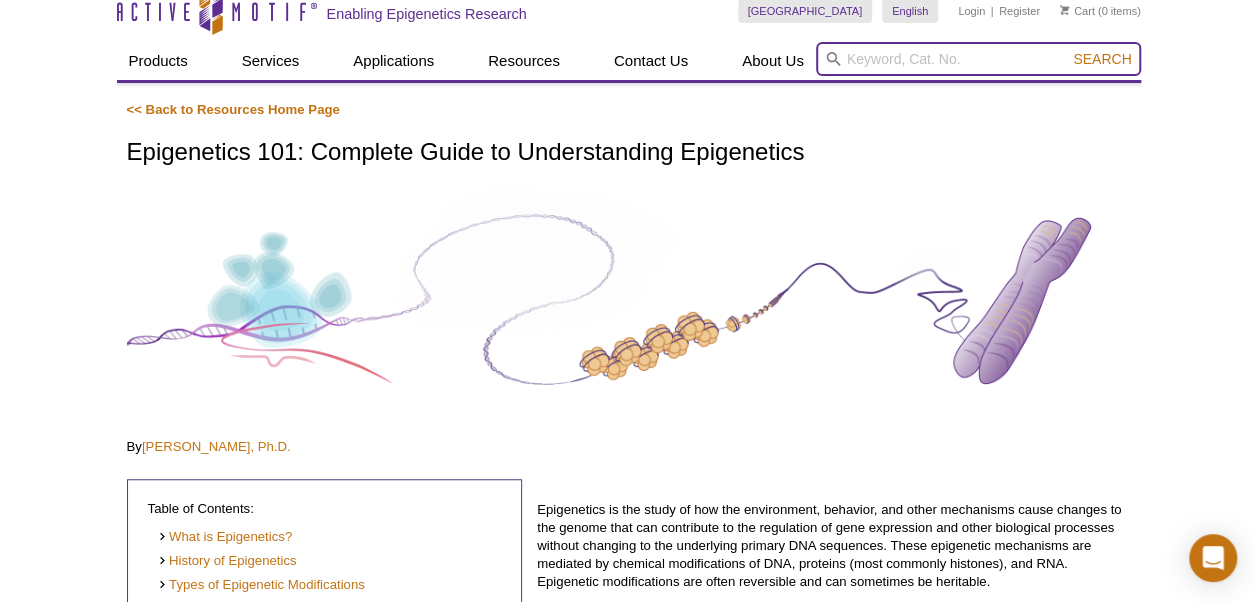 click at bounding box center (978, 59) 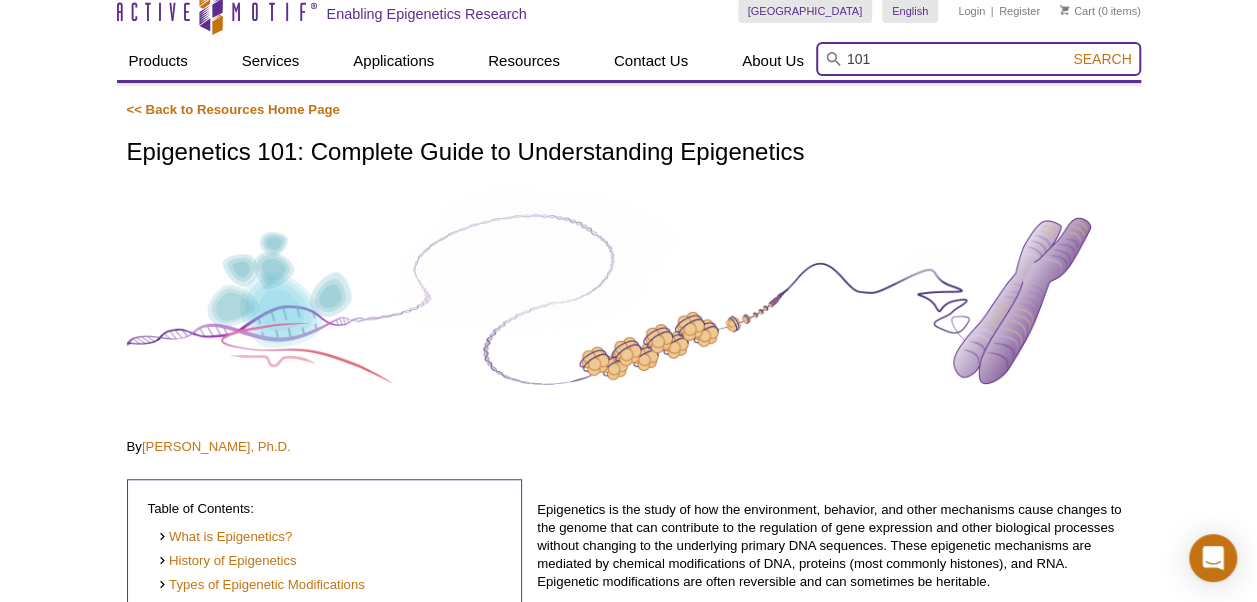 type on "101" 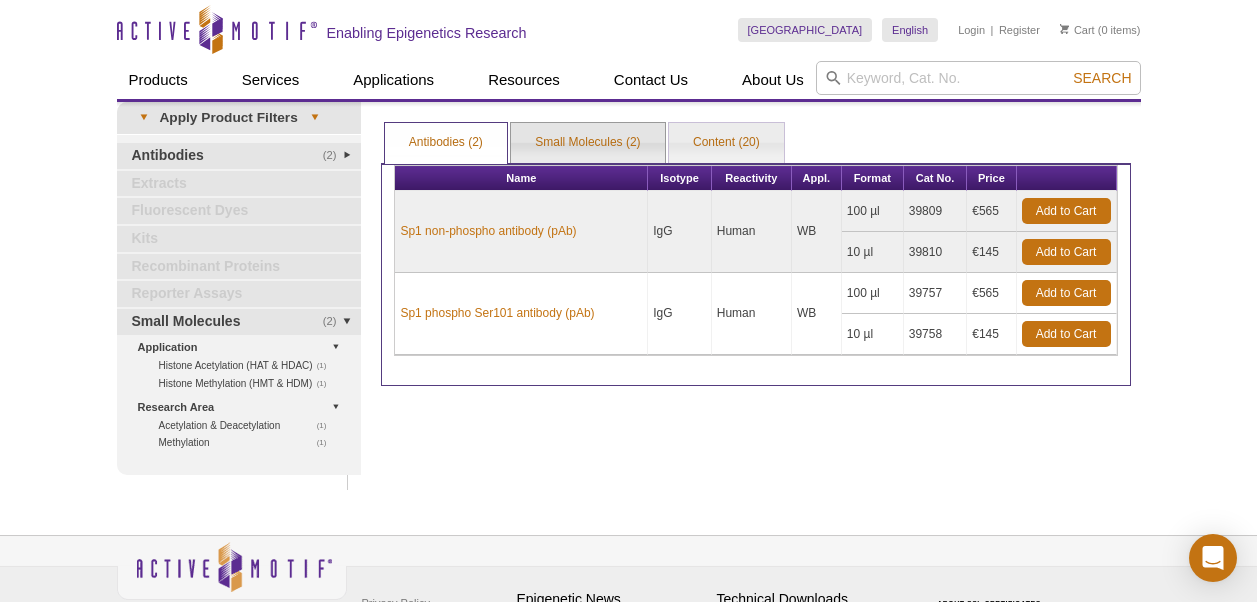 scroll, scrollTop: 0, scrollLeft: 0, axis: both 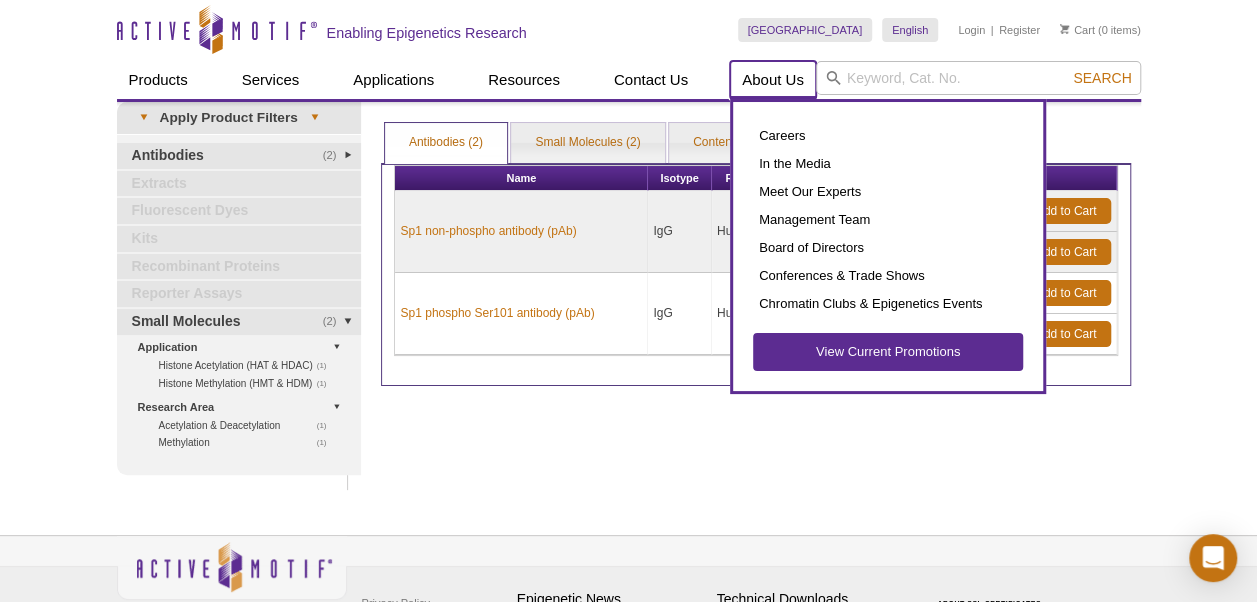 click on "About Us" at bounding box center [773, 80] 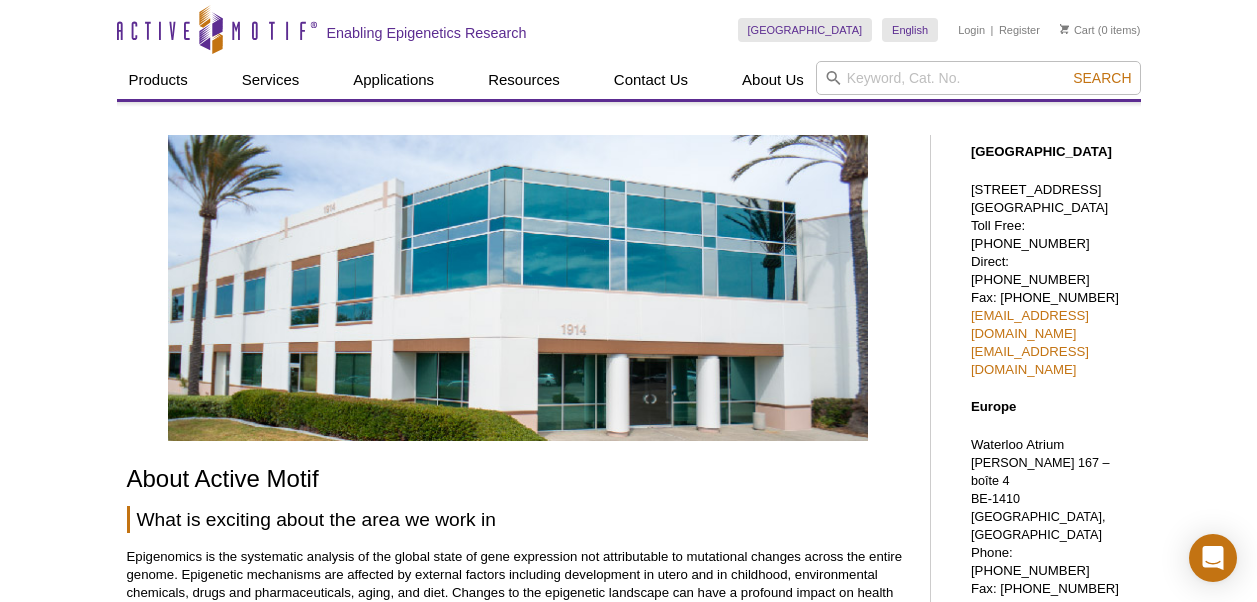 scroll, scrollTop: 0, scrollLeft: 0, axis: both 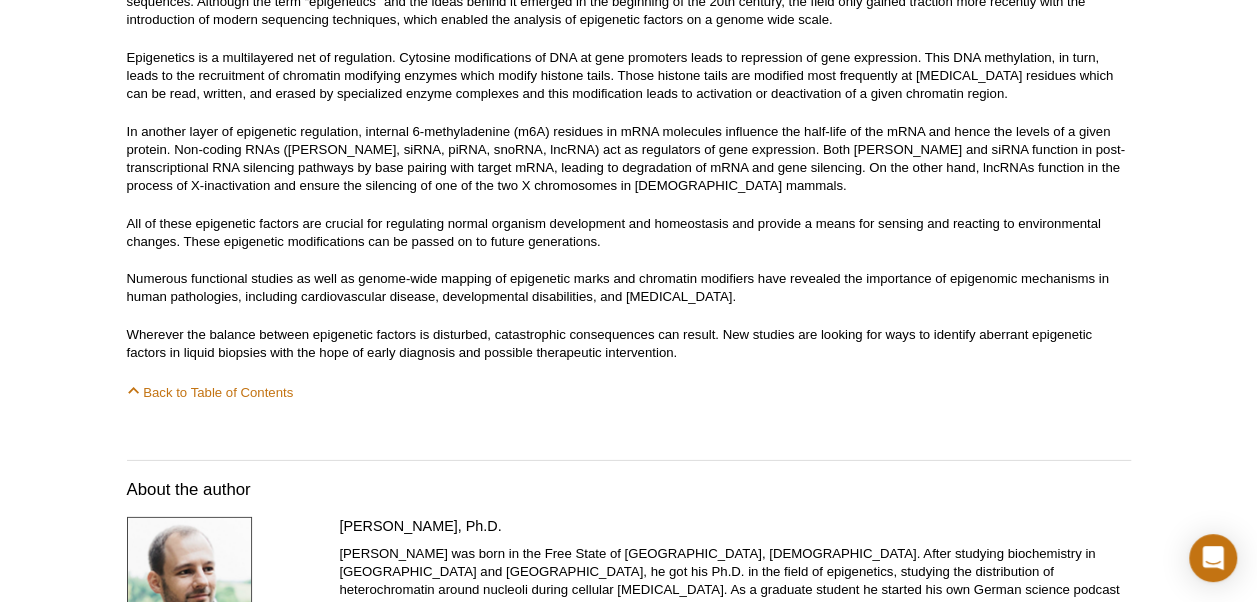 click on "Back to Table of Contents" at bounding box center [629, 392] 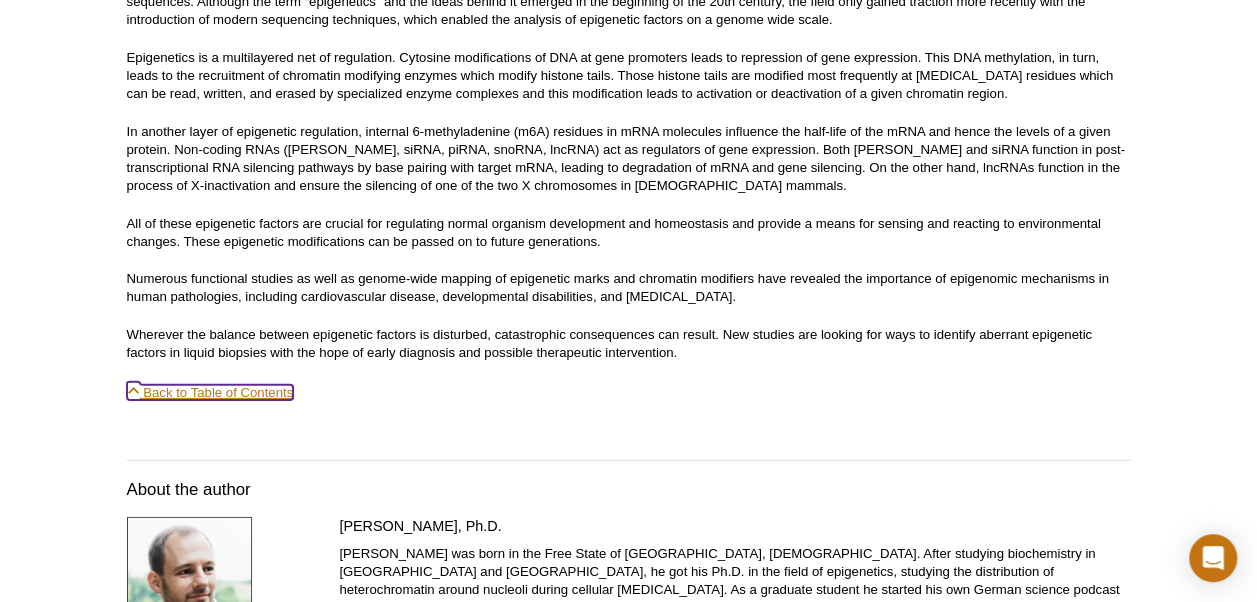 click on "Back to Table of Contents" at bounding box center (210, 392) 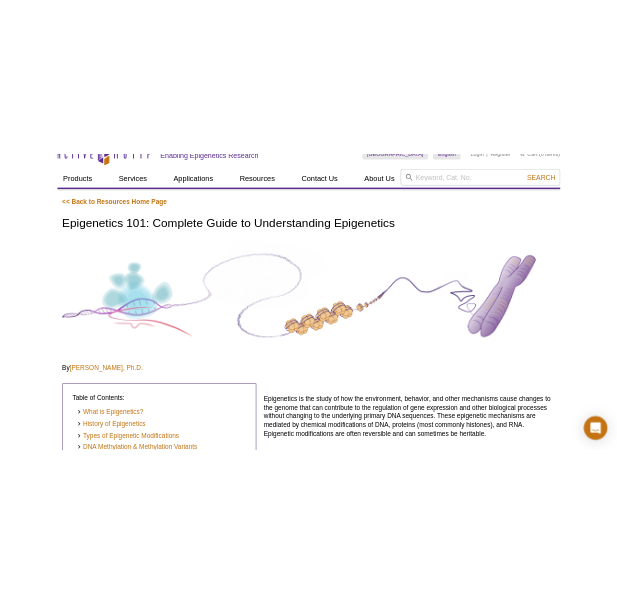 scroll, scrollTop: 0, scrollLeft: 0, axis: both 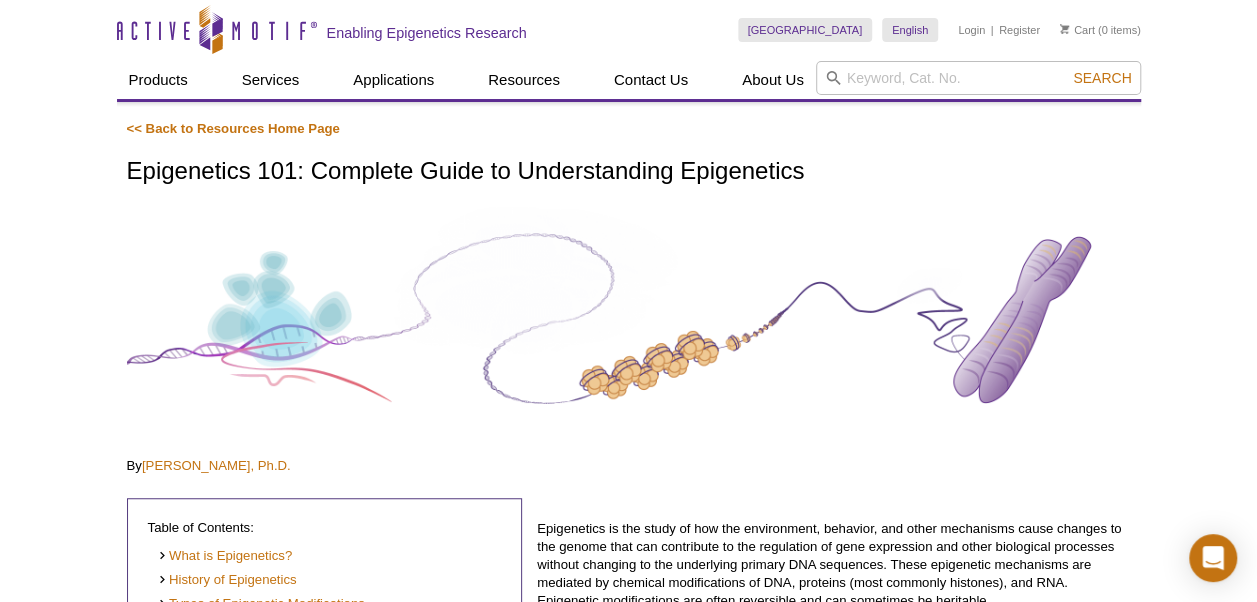 select on "[GEOGRAPHIC_DATA]" 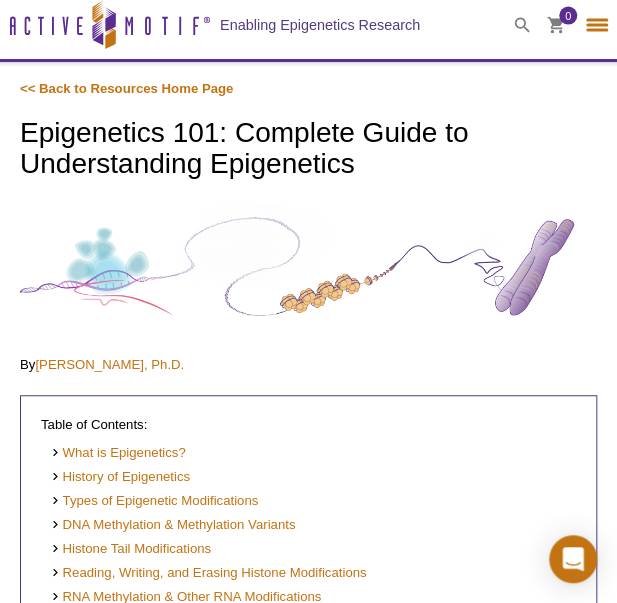 scroll, scrollTop: 8, scrollLeft: 0, axis: vertical 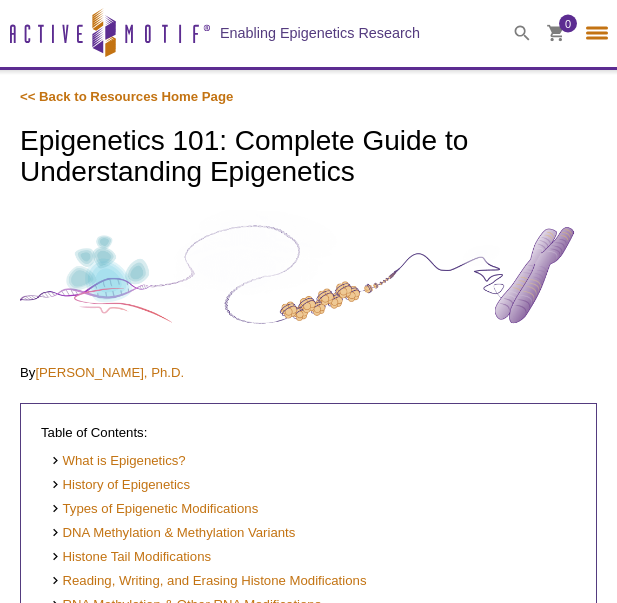 select on "[GEOGRAPHIC_DATA]" 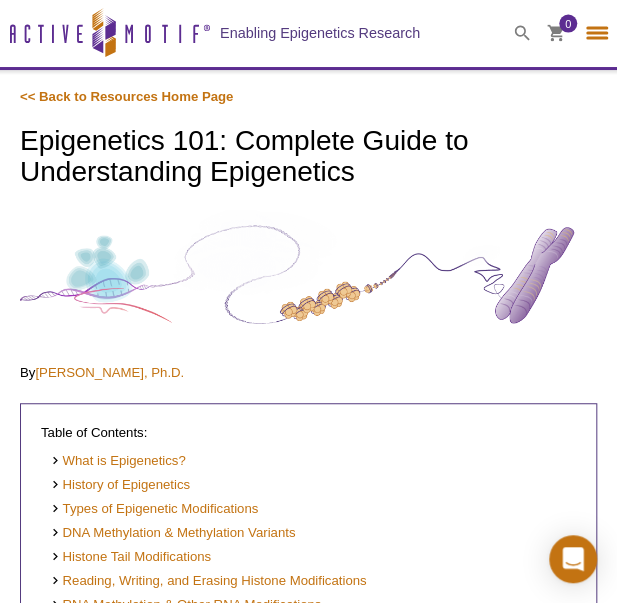 scroll, scrollTop: 0, scrollLeft: 0, axis: both 